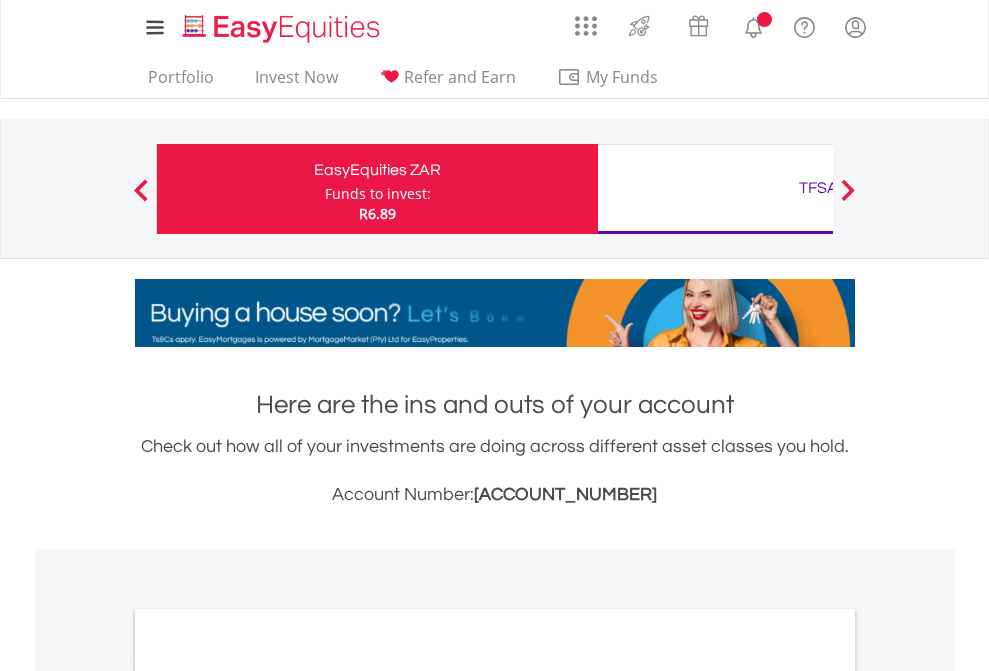 scroll, scrollTop: 0, scrollLeft: 0, axis: both 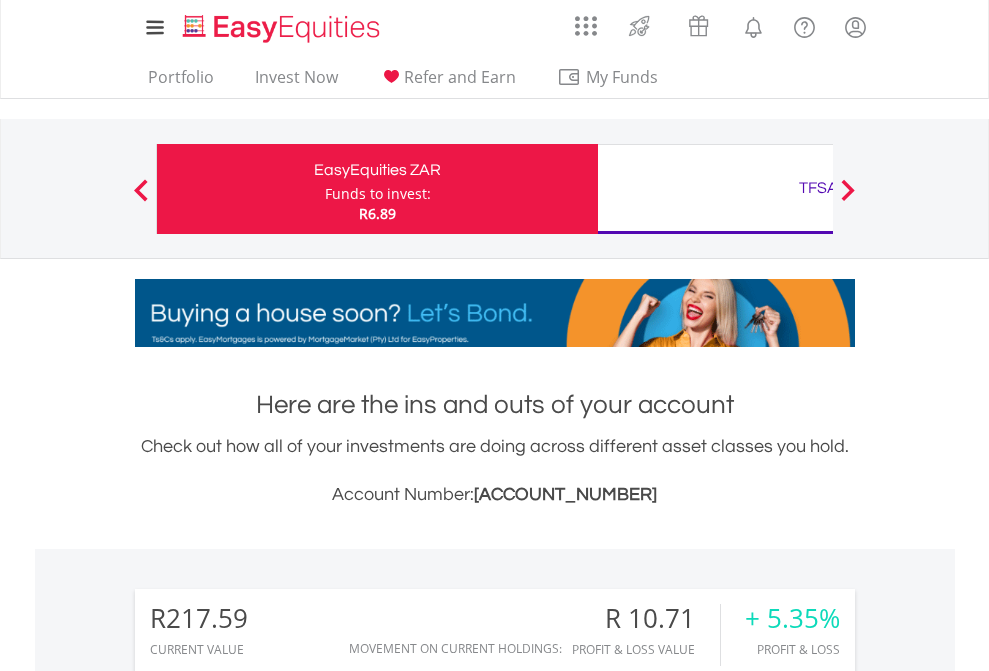 click on "Funds to invest:" at bounding box center (378, 194) 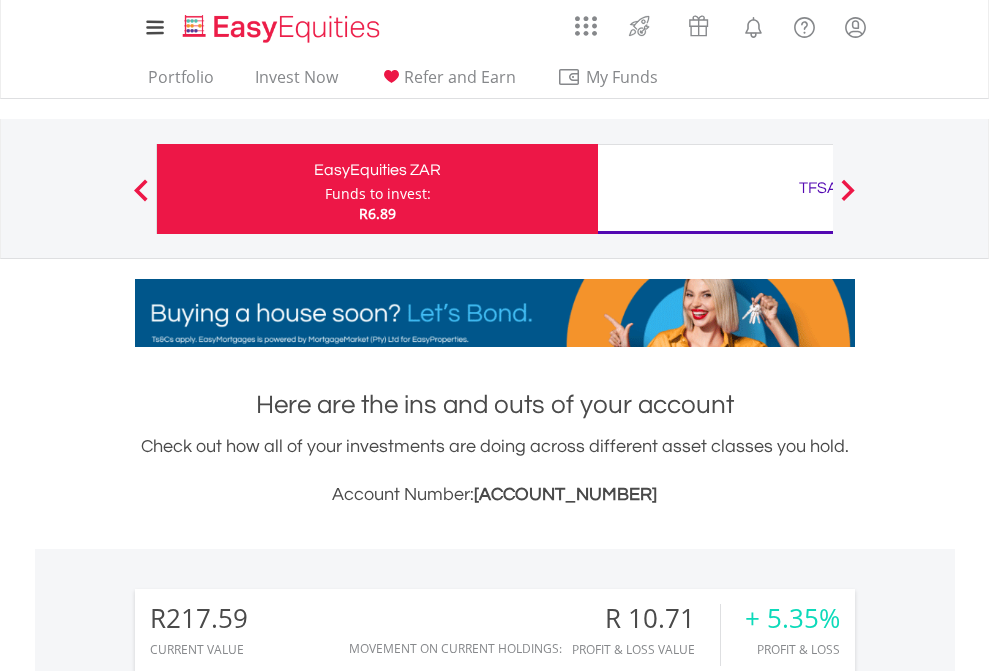 scroll, scrollTop: 999808, scrollLeft: 999687, axis: both 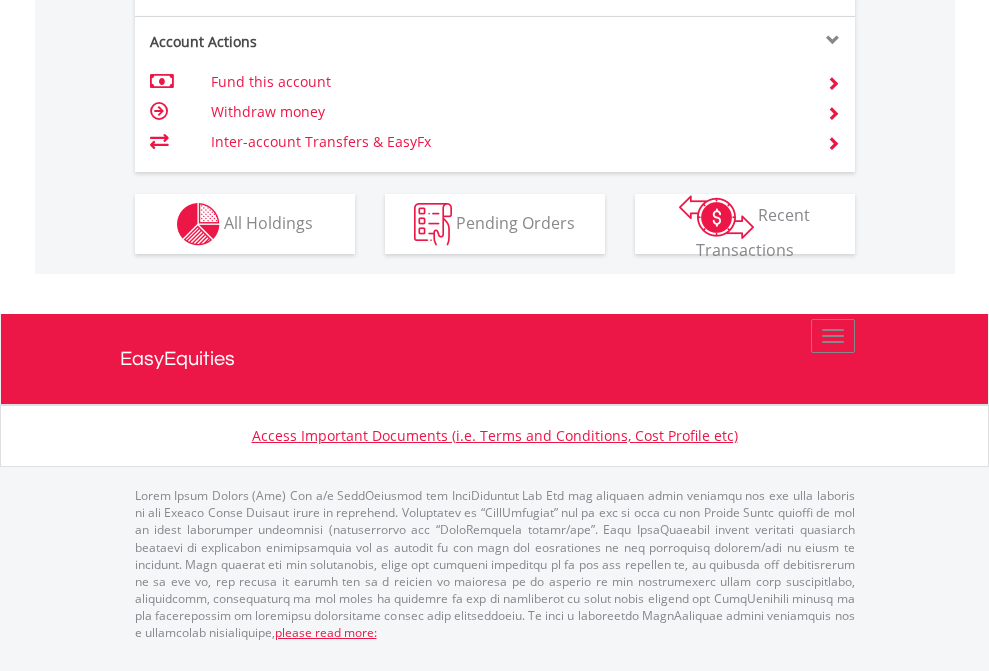 click on "Investment types" at bounding box center [706, -337] 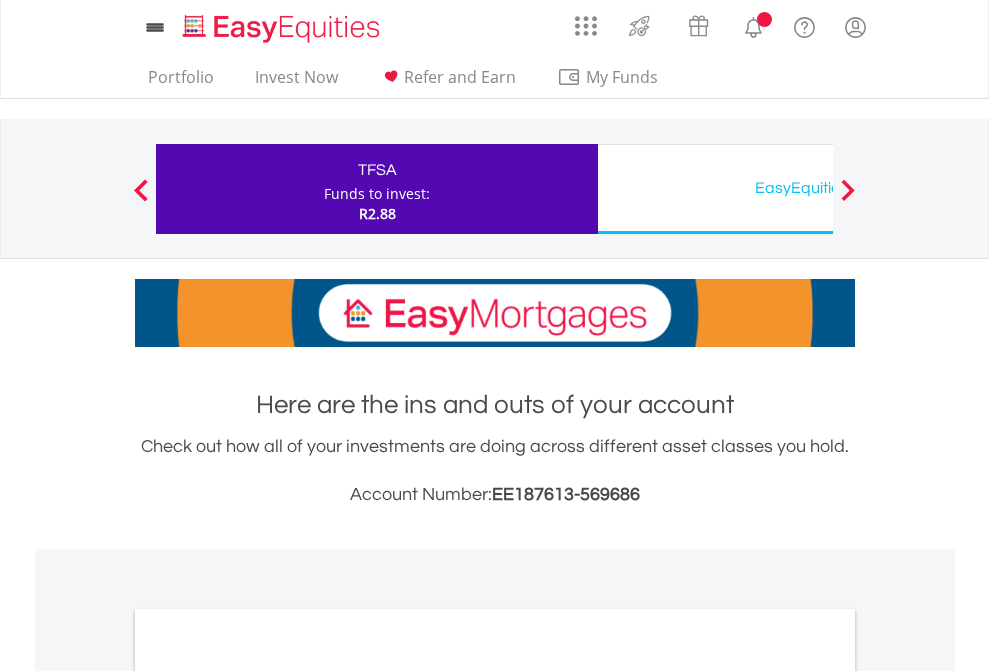 scroll, scrollTop: 0, scrollLeft: 0, axis: both 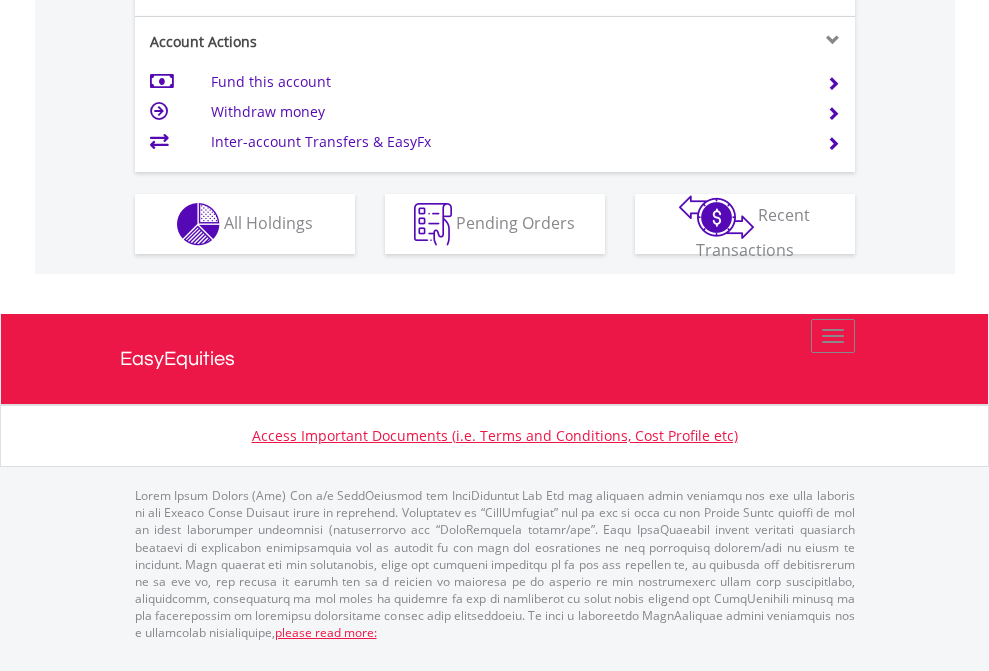click on "Investment types" at bounding box center [706, -337] 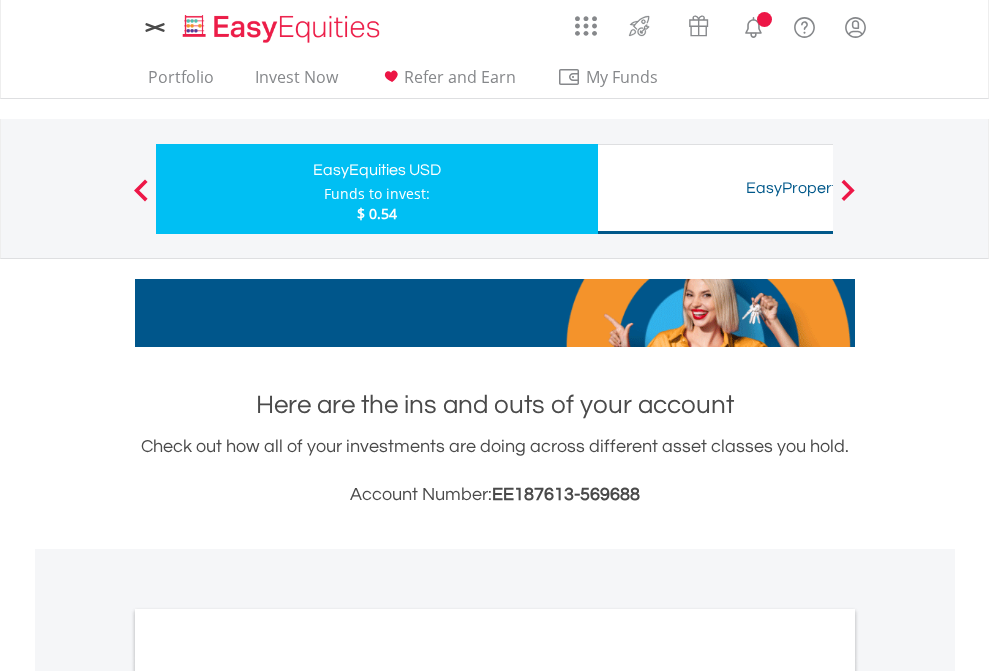 scroll, scrollTop: 0, scrollLeft: 0, axis: both 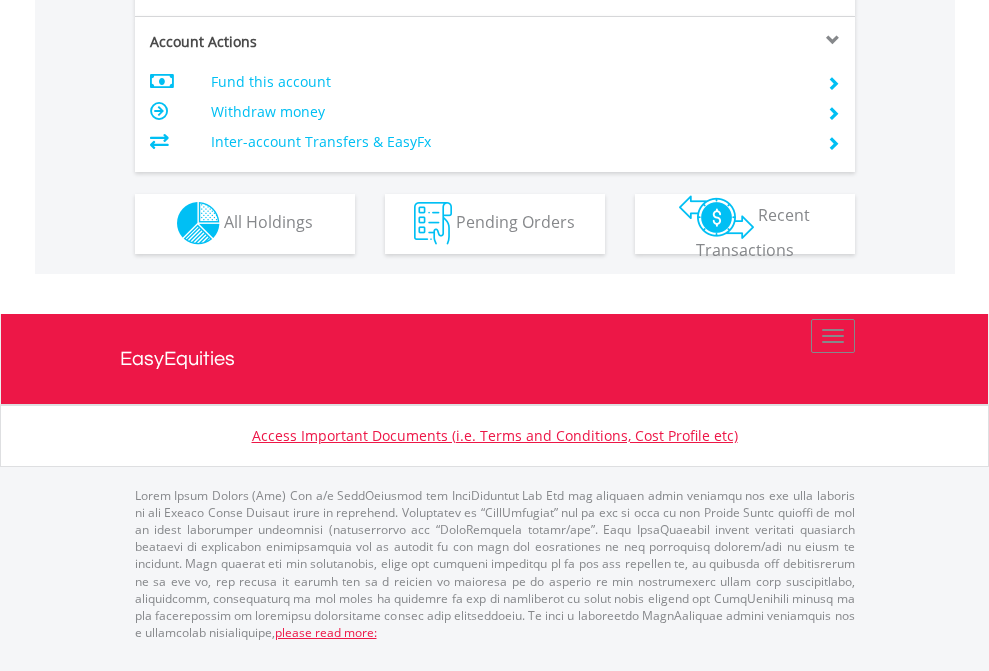 click on "Investment types" at bounding box center [706, -353] 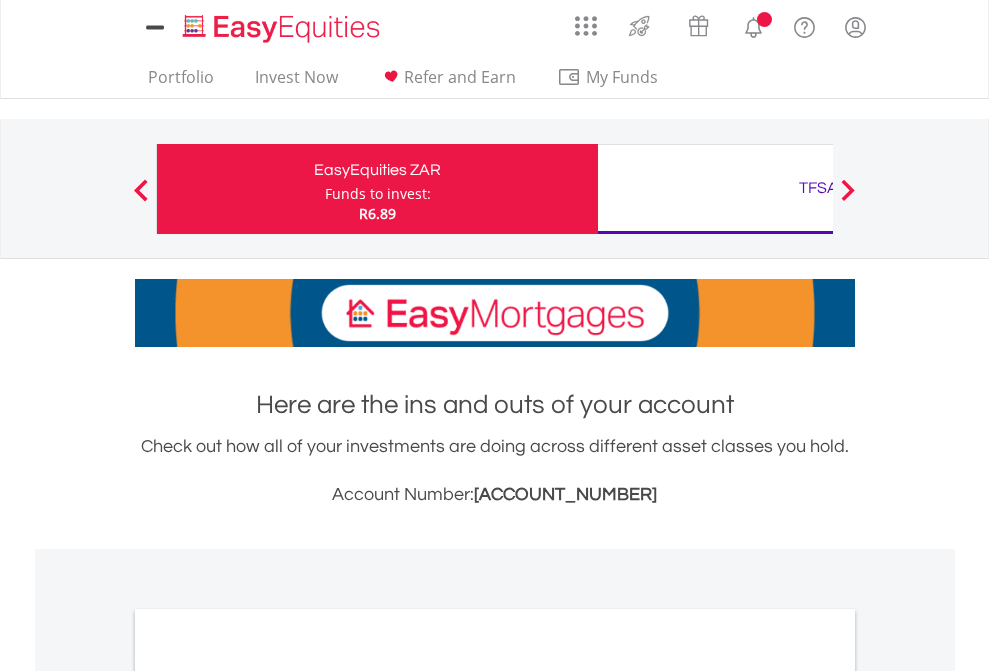 scroll, scrollTop: 0, scrollLeft: 0, axis: both 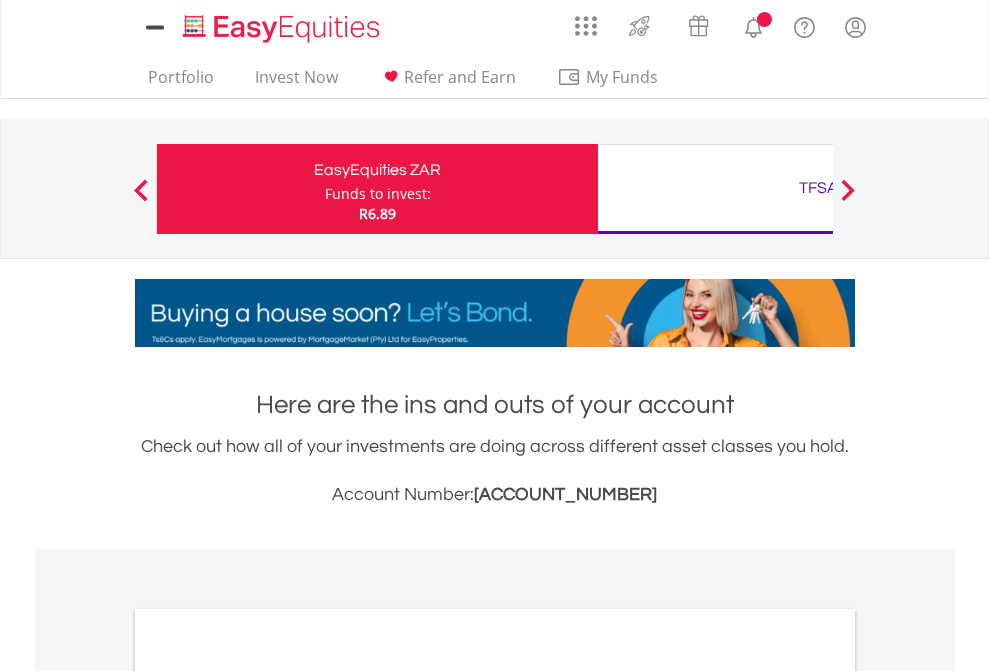 click on "All Holdings" at bounding box center [268, 1096] 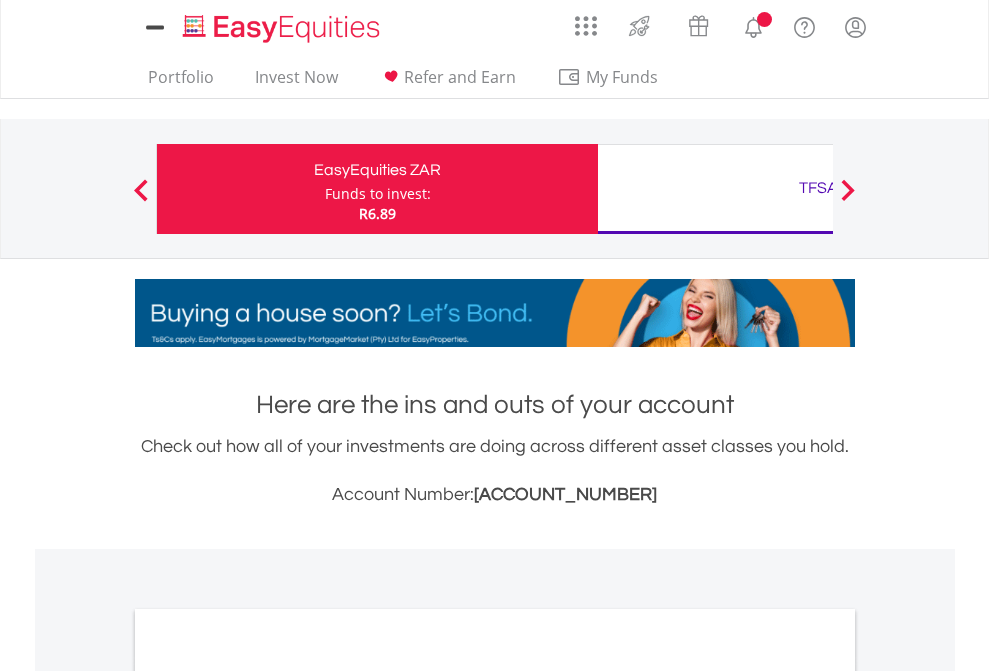 scroll, scrollTop: 1202, scrollLeft: 0, axis: vertical 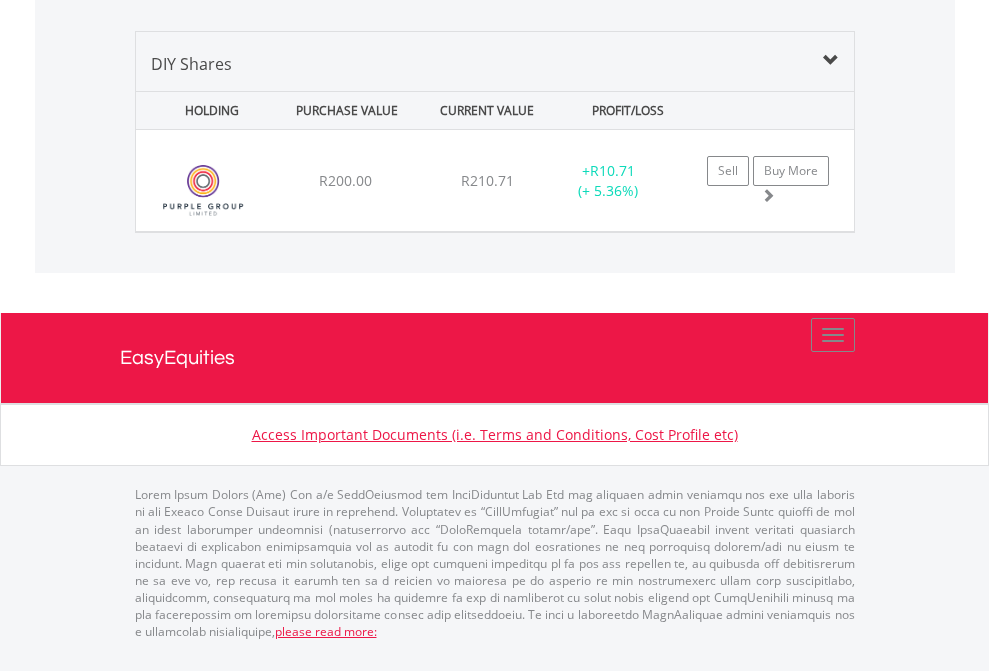 click on "TFSA" at bounding box center [818, -1419] 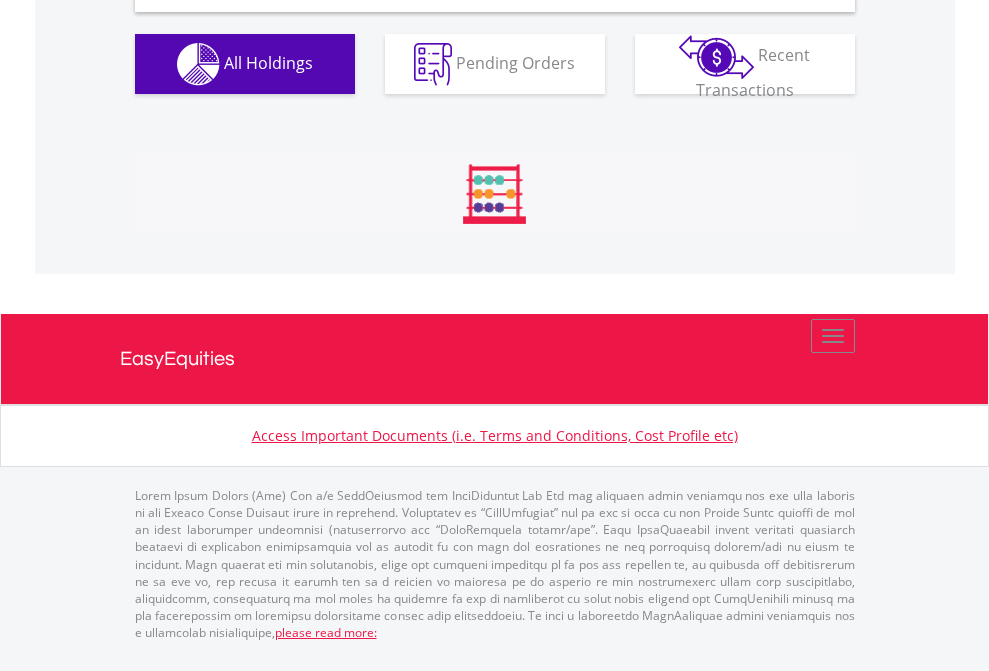 scroll, scrollTop: 1933, scrollLeft: 0, axis: vertical 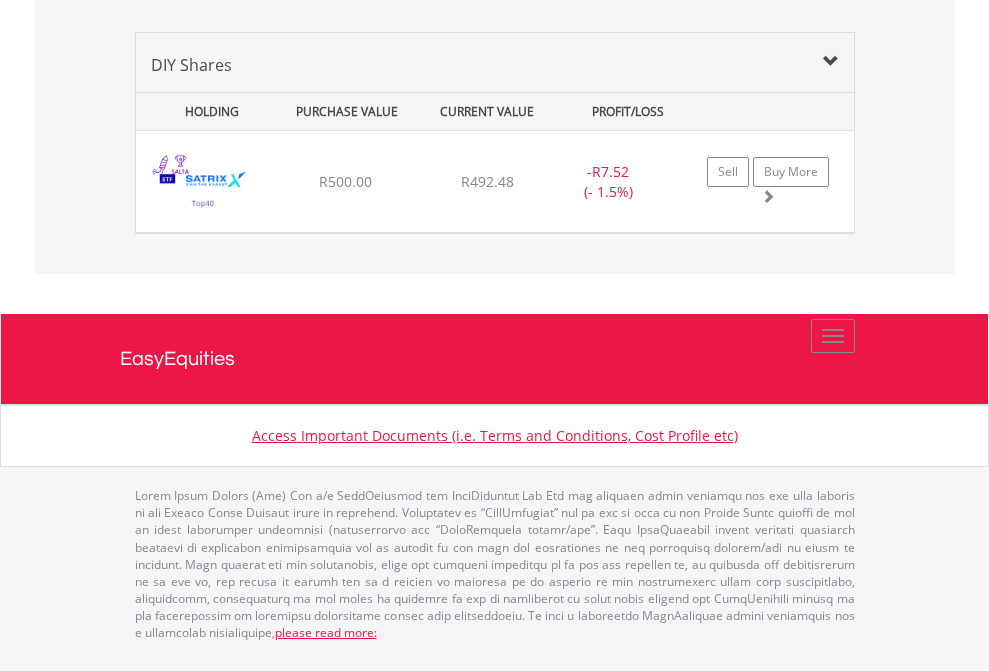click on "EasyEquities USD" at bounding box center (818, -968) 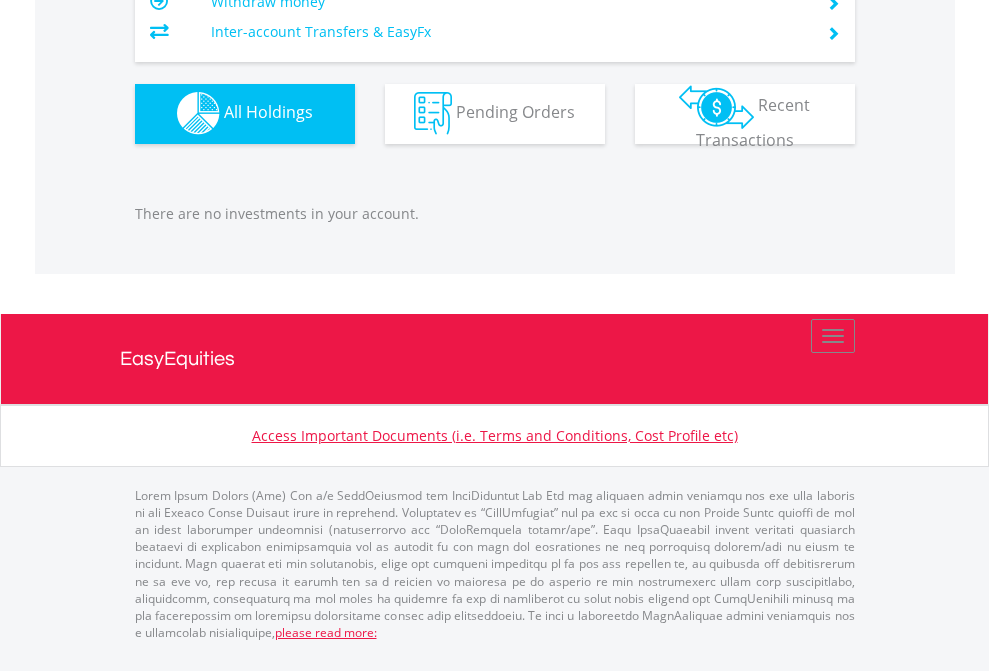 scroll, scrollTop: 1980, scrollLeft: 0, axis: vertical 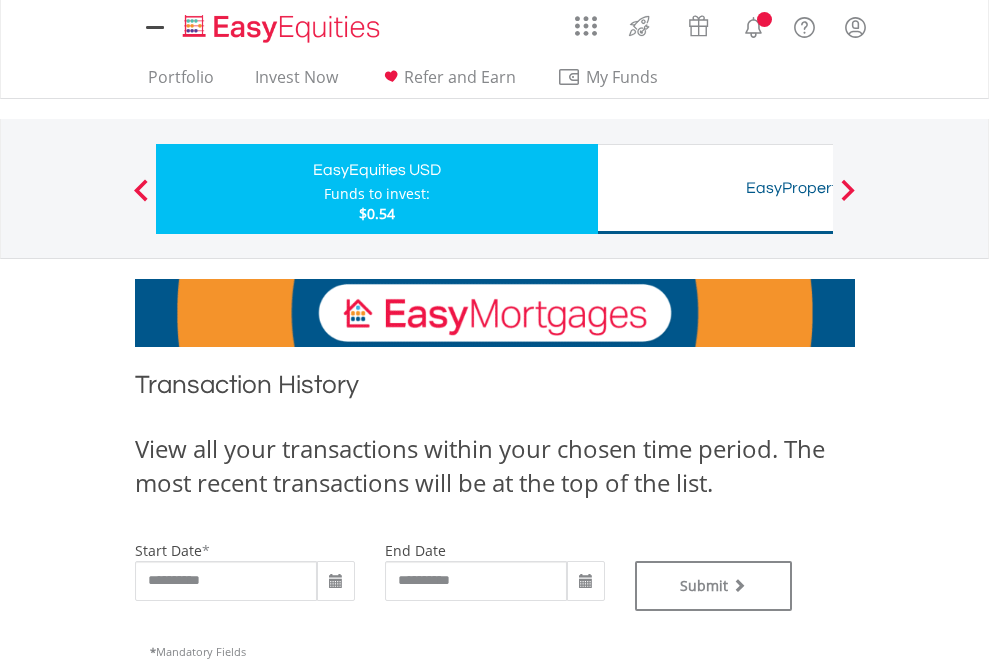 type on "**********" 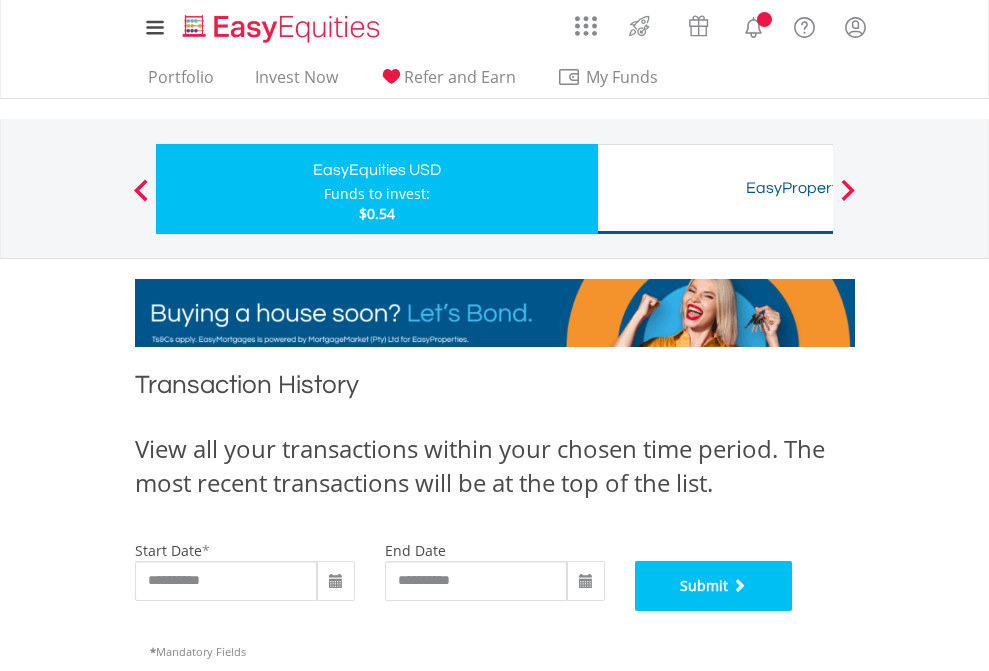 click on "Submit" at bounding box center (714, 586) 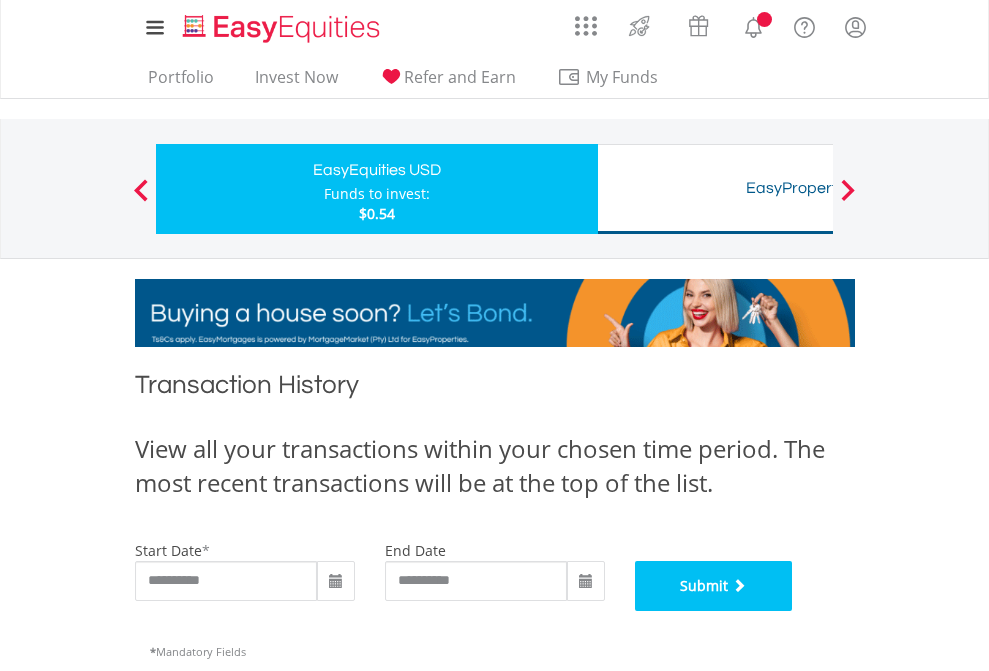 scroll, scrollTop: 811, scrollLeft: 0, axis: vertical 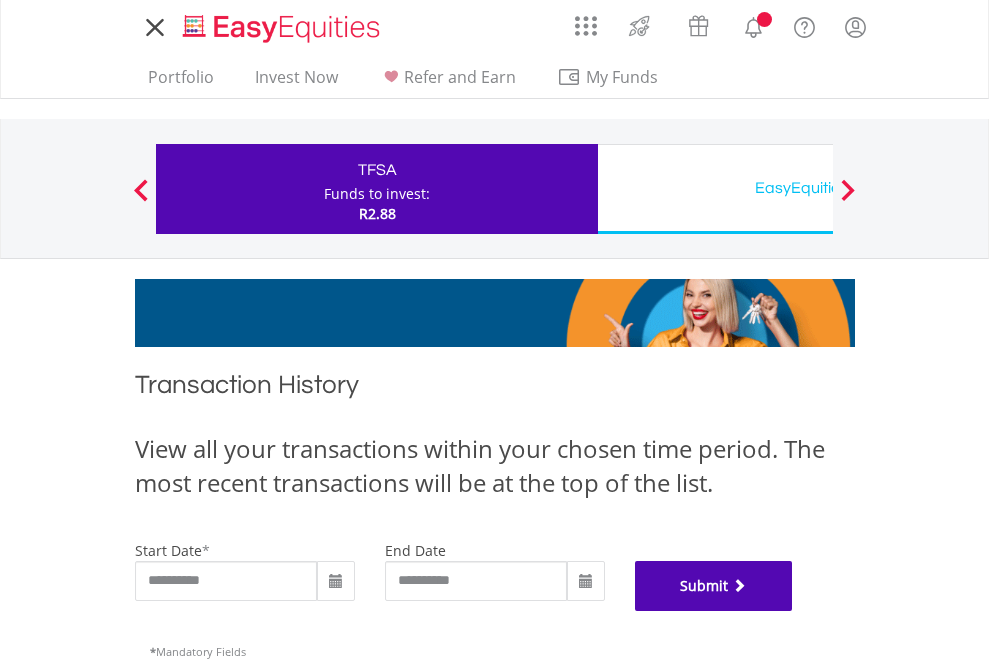 click on "Submit" at bounding box center (714, 586) 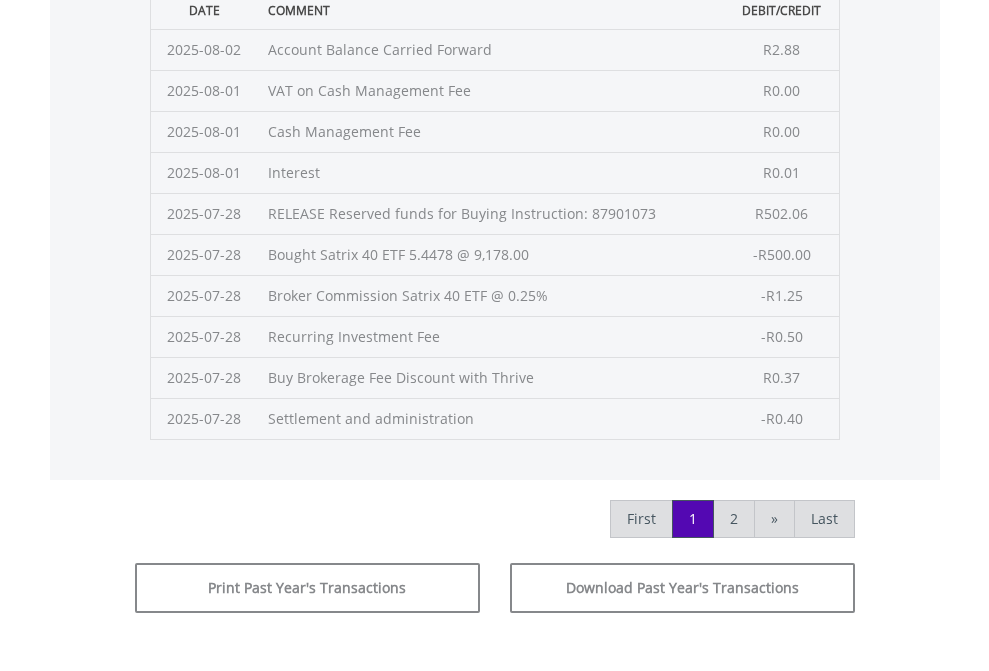 scroll, scrollTop: 811, scrollLeft: 0, axis: vertical 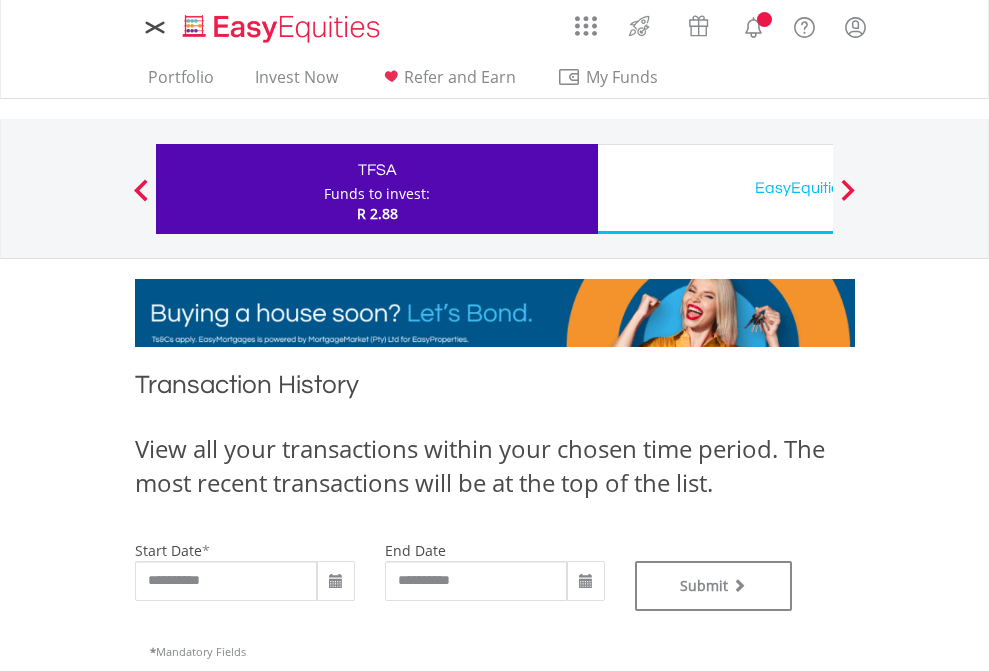 click on "EasyEquities USD" at bounding box center (818, 188) 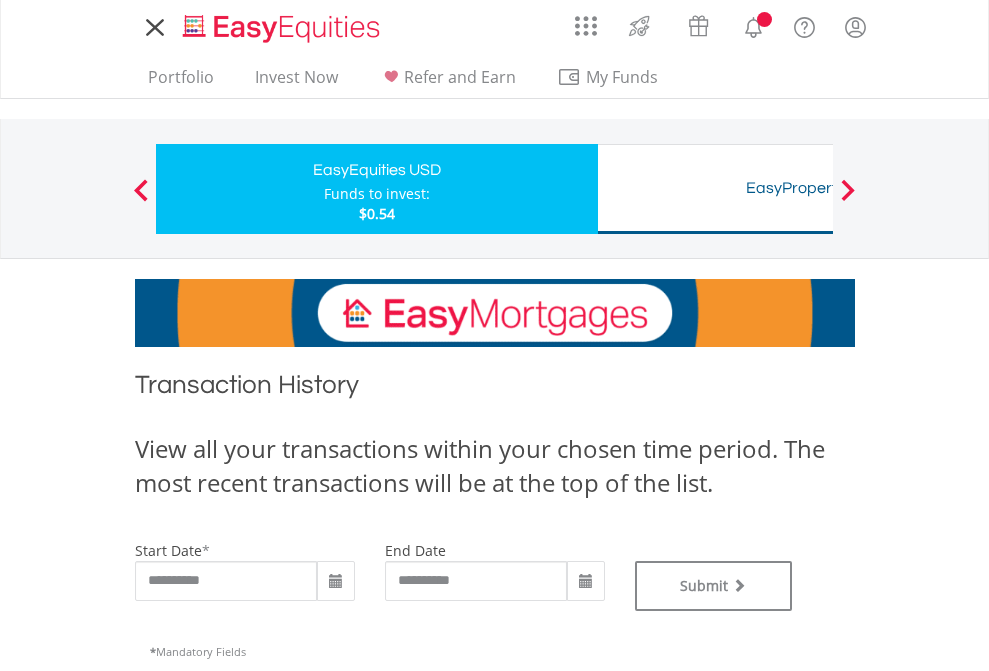scroll, scrollTop: 0, scrollLeft: 0, axis: both 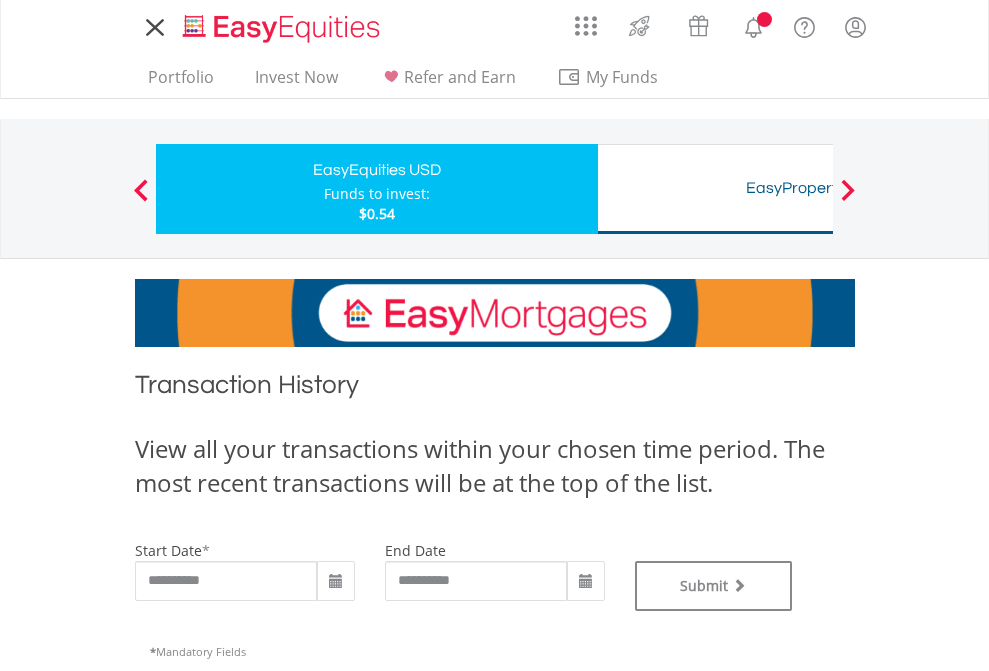 type on "**********" 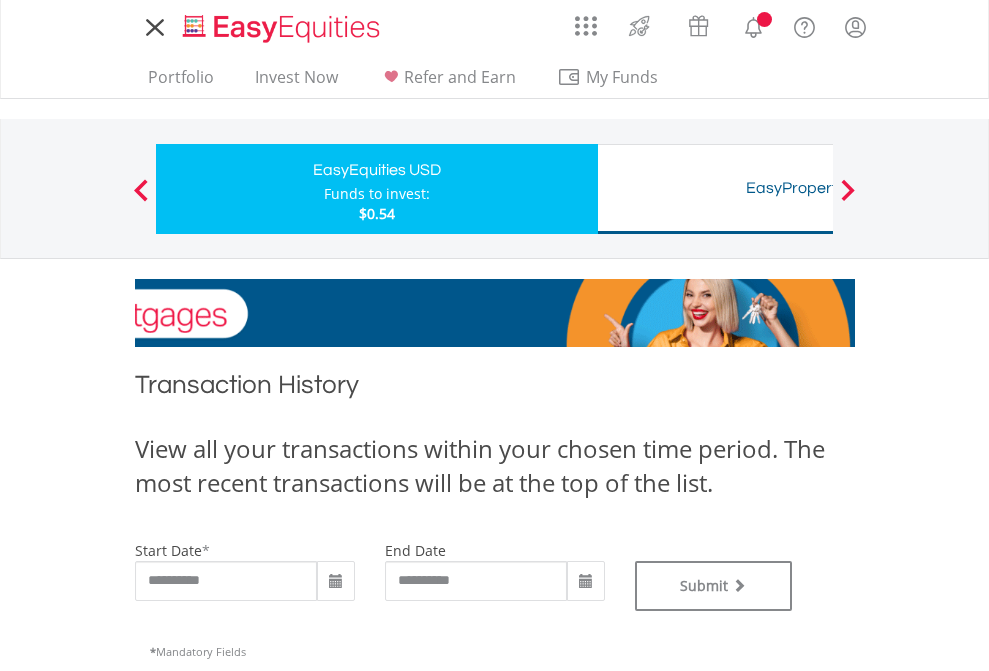 type on "**********" 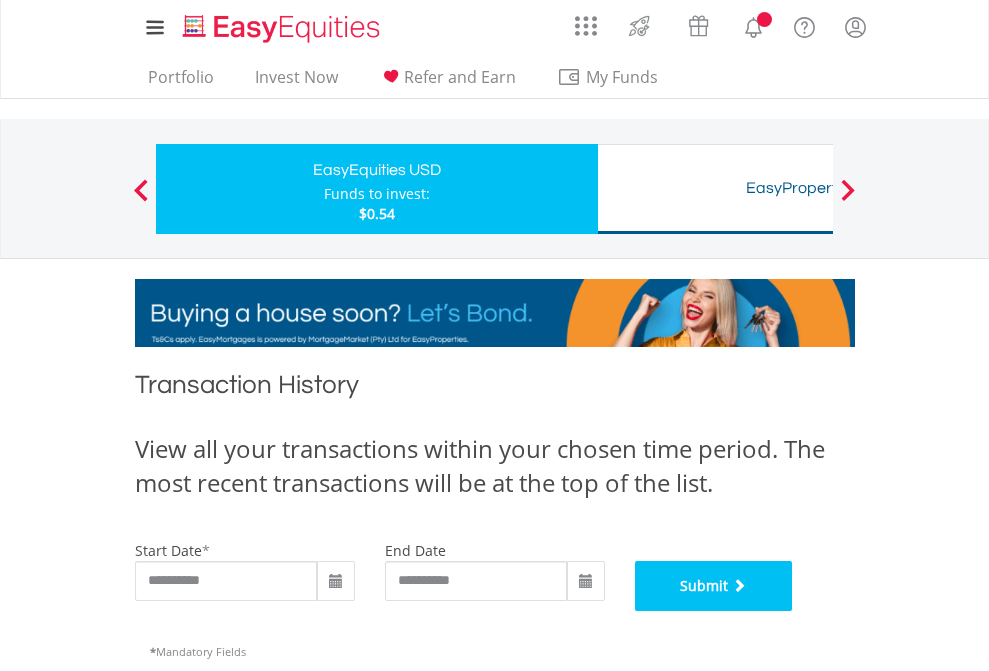 click on "Submit" at bounding box center (714, 586) 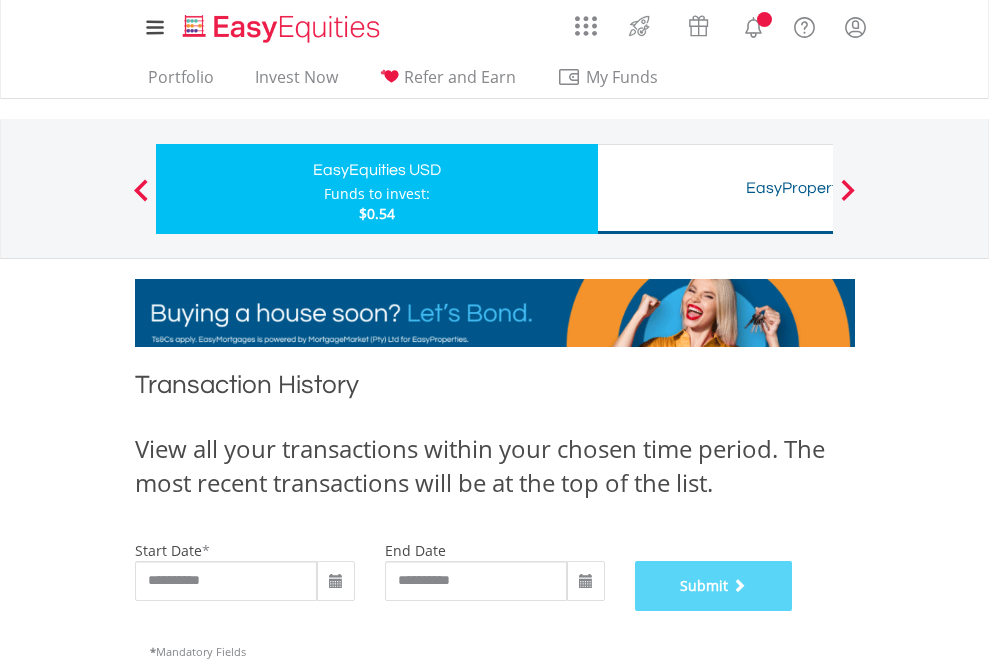 scroll, scrollTop: 811, scrollLeft: 0, axis: vertical 